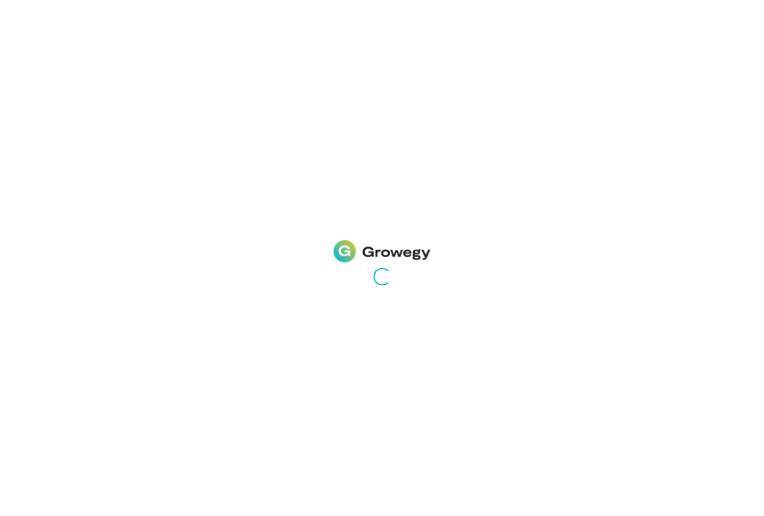 scroll, scrollTop: 0, scrollLeft: 0, axis: both 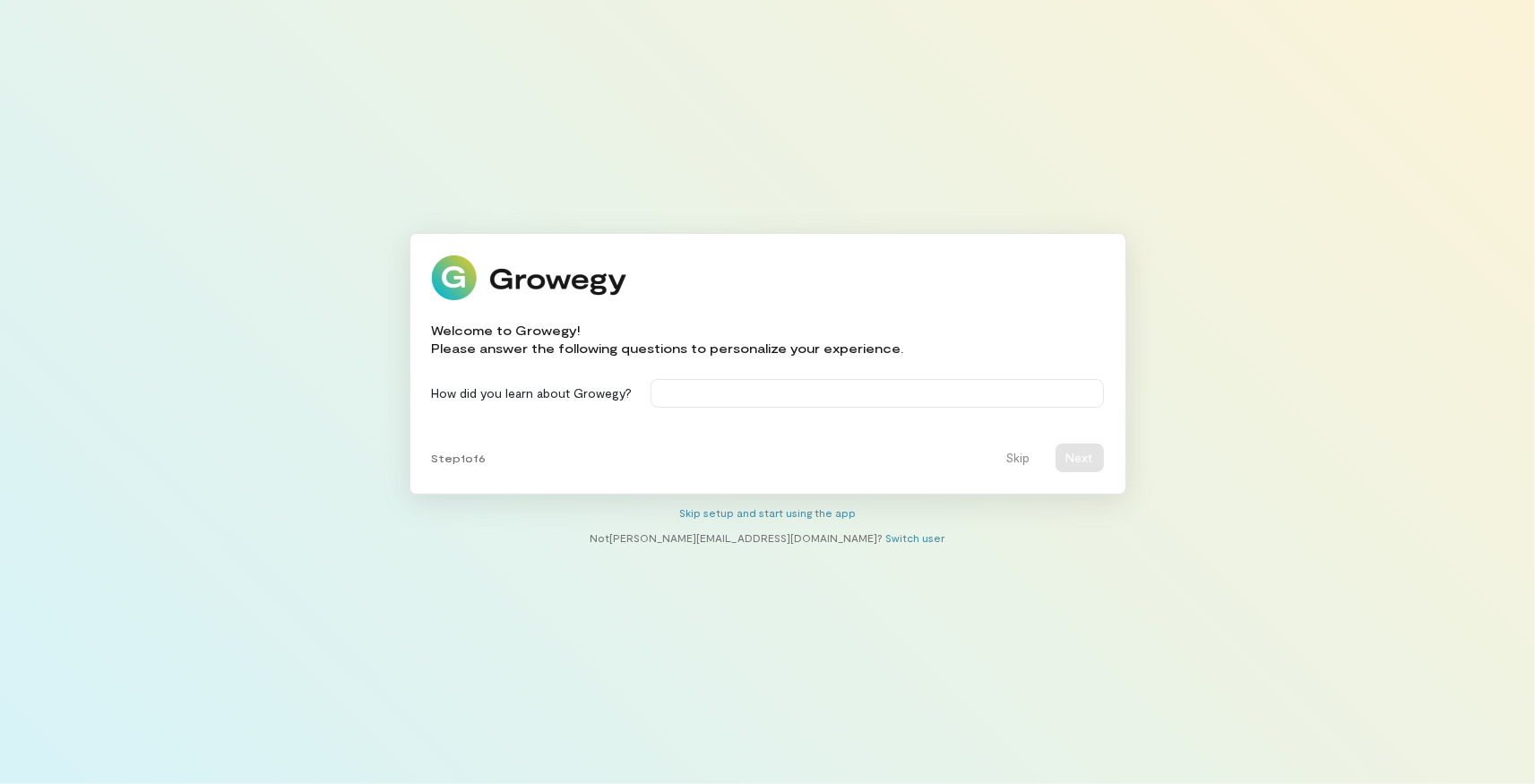 click on "Welcome to Growegy!  Please answer the following questions to personalize your   experience. How did you learn about Growegy? Step  1  of  6 Skip Next Skip setup and start using the app  Not  [PERSON_NAME][EMAIL_ADDRESS][DOMAIN_NAME] ?   Switch user" at bounding box center [768, 392] 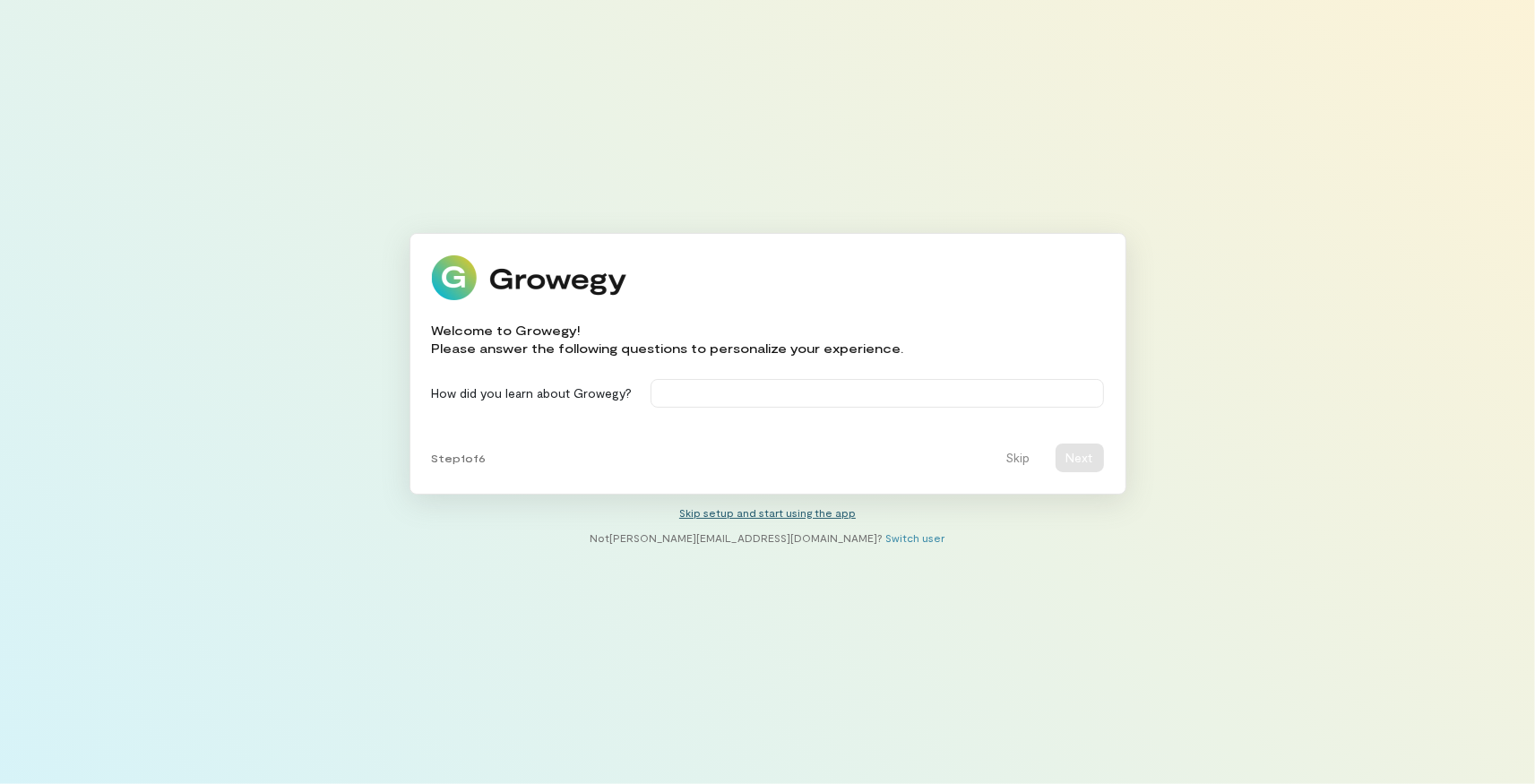 click on "Skip setup and start using the app" at bounding box center (767, 513) 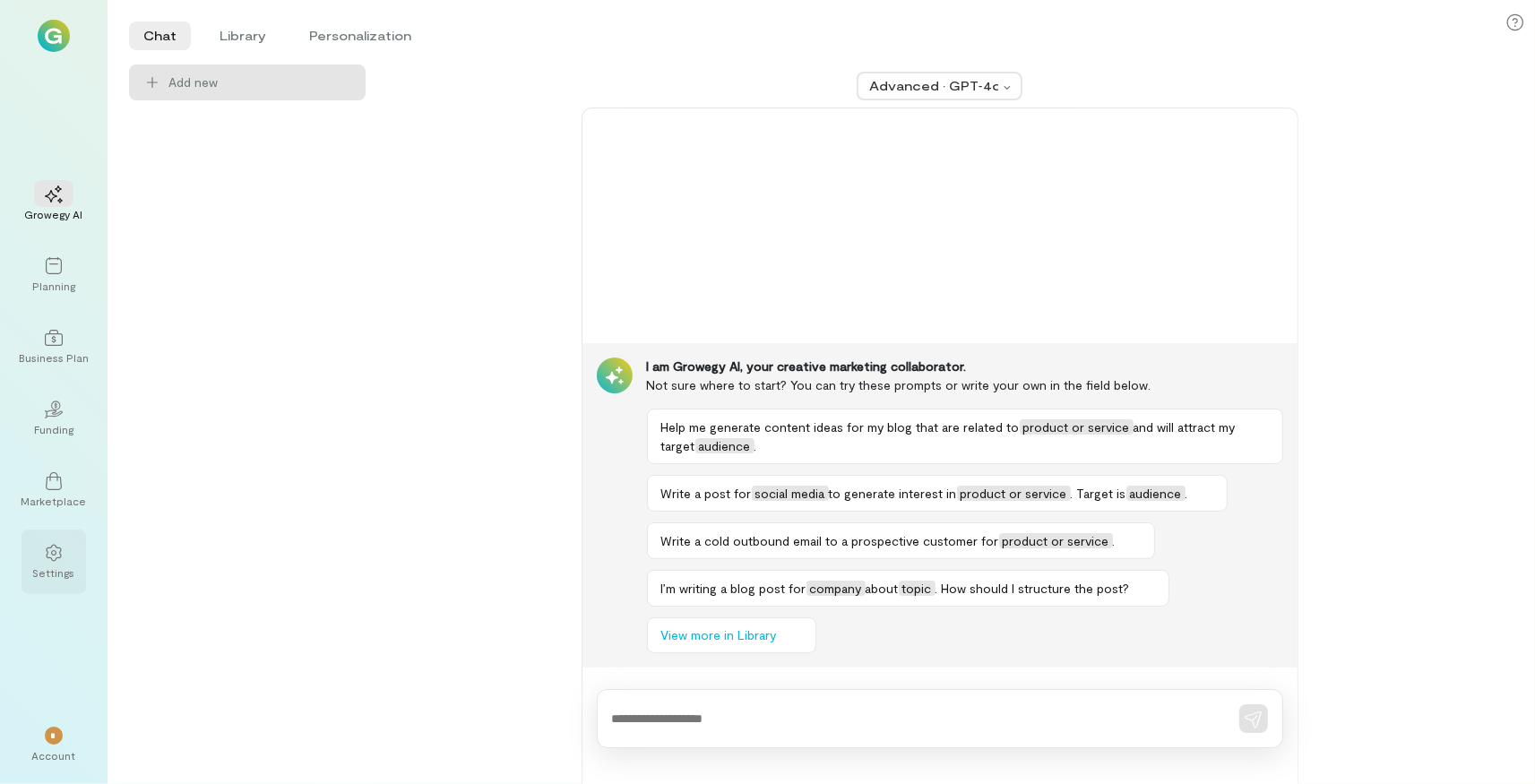 click at bounding box center (54, 552) 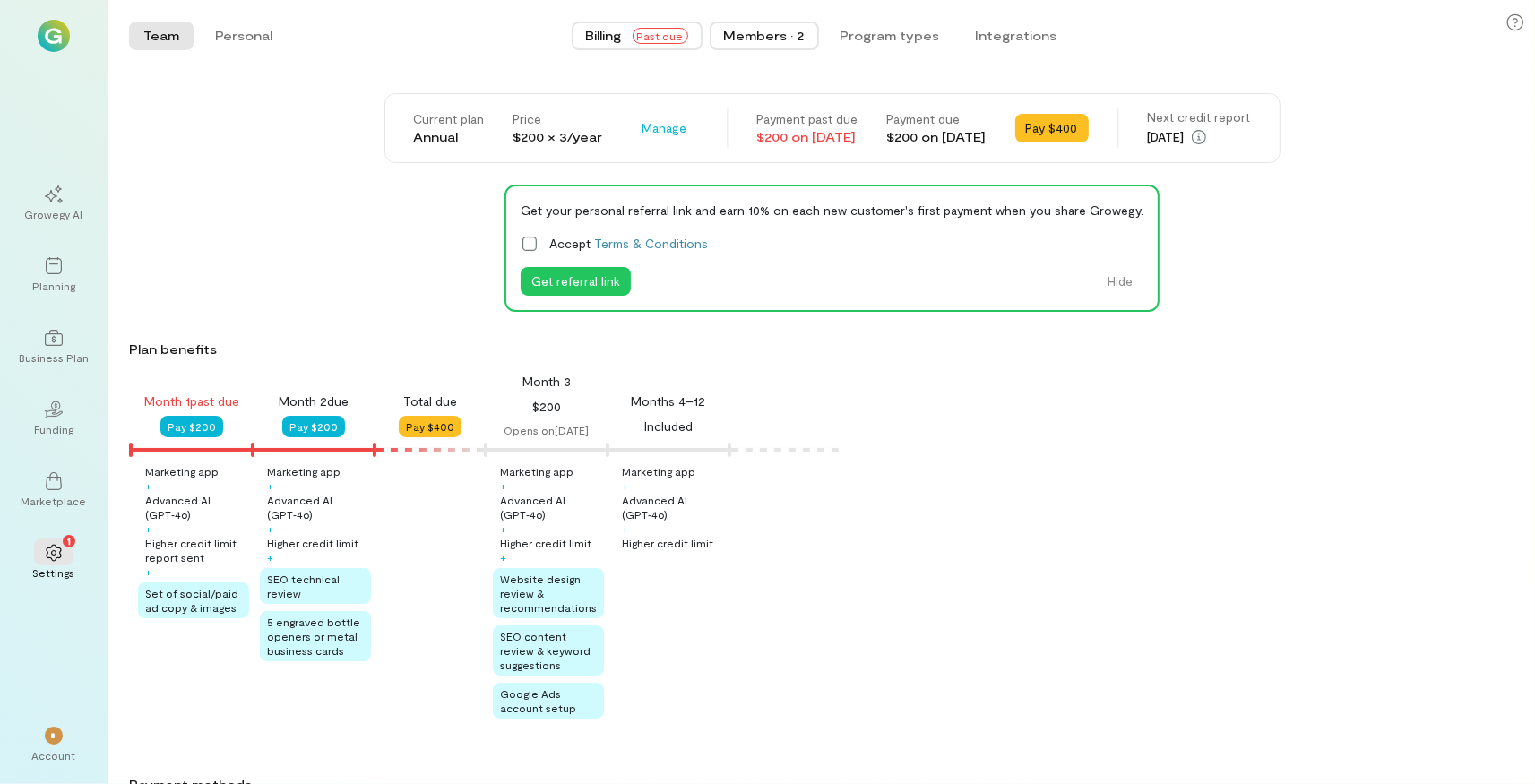 click on "Members · 2" at bounding box center [764, 36] 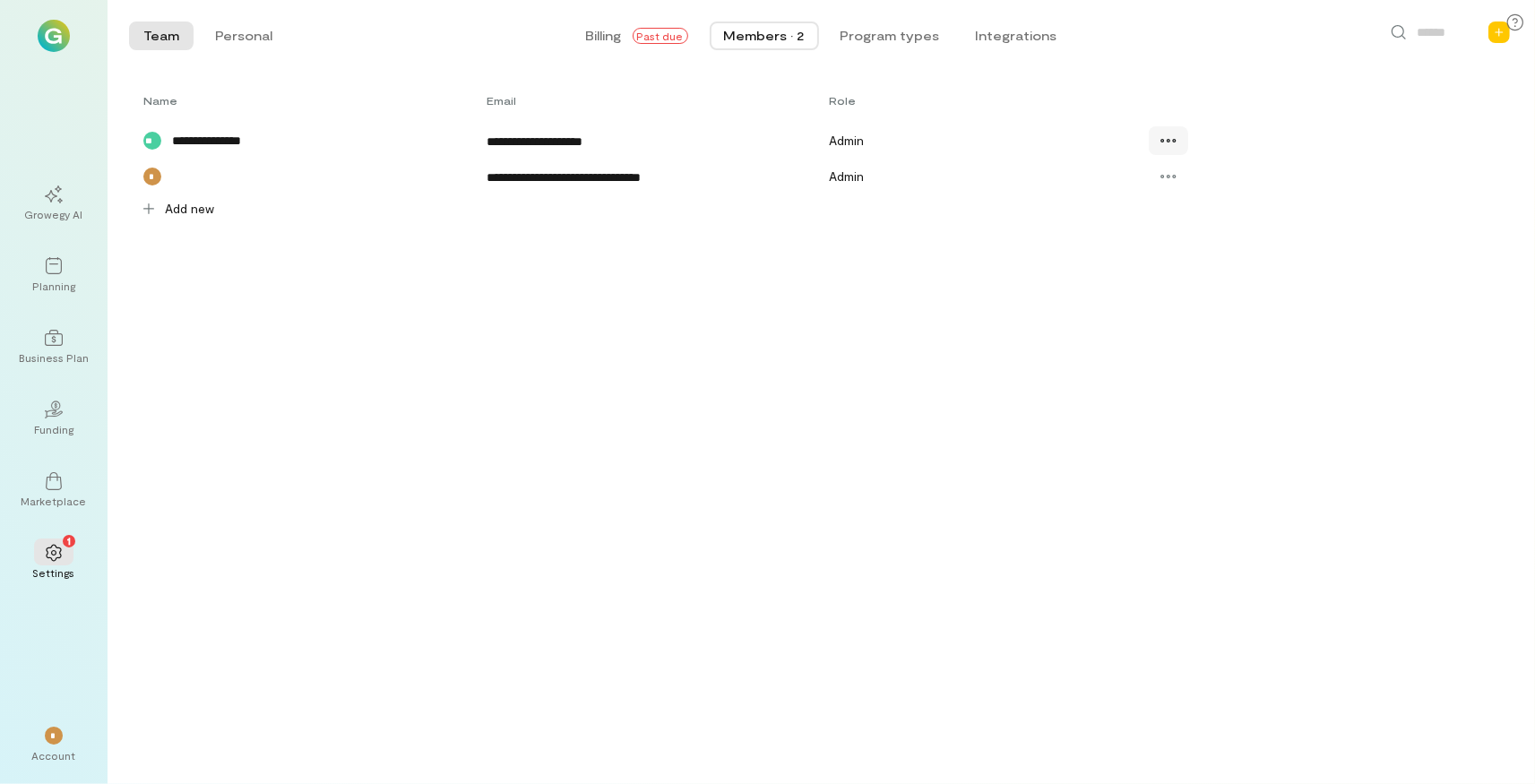 click 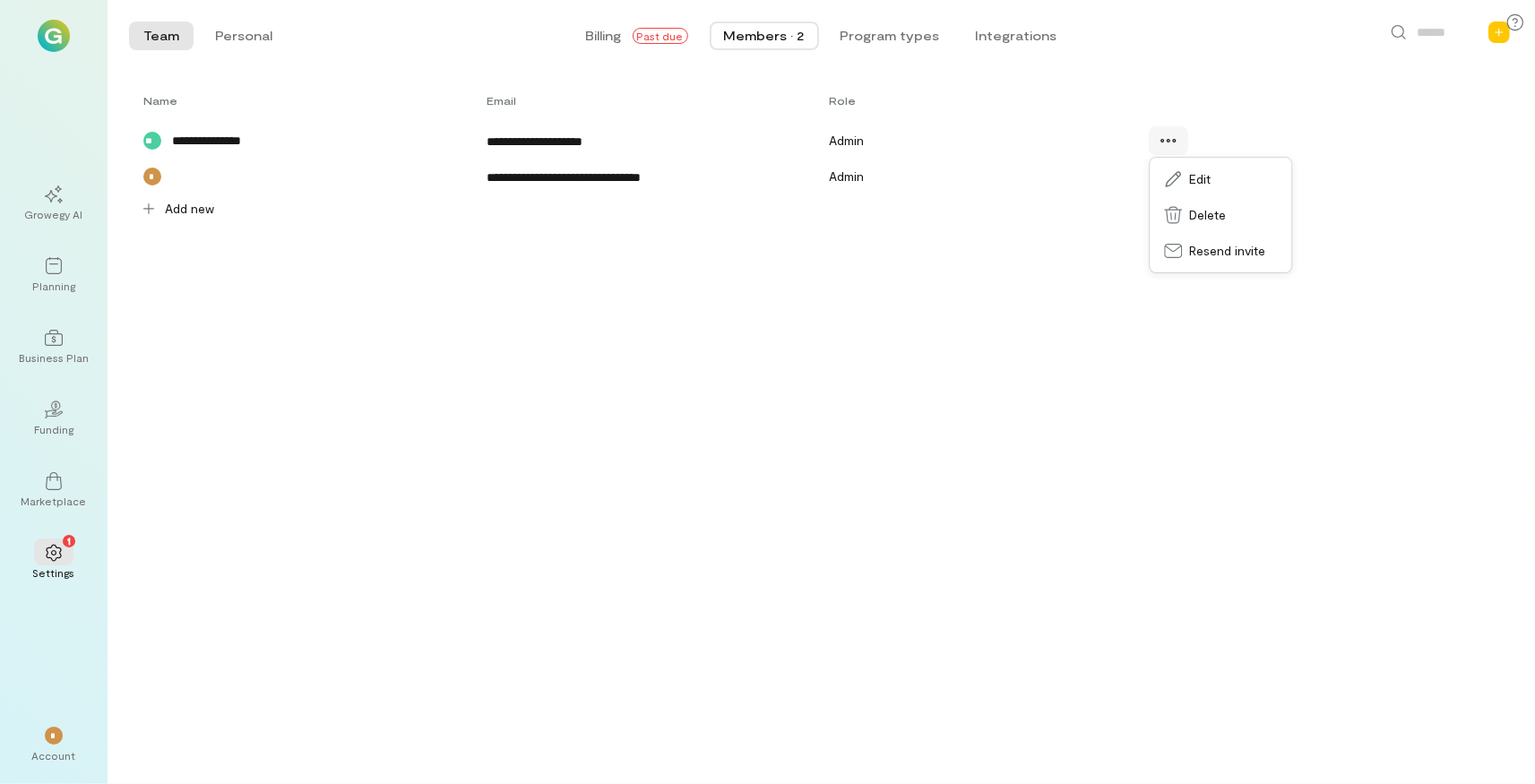 click 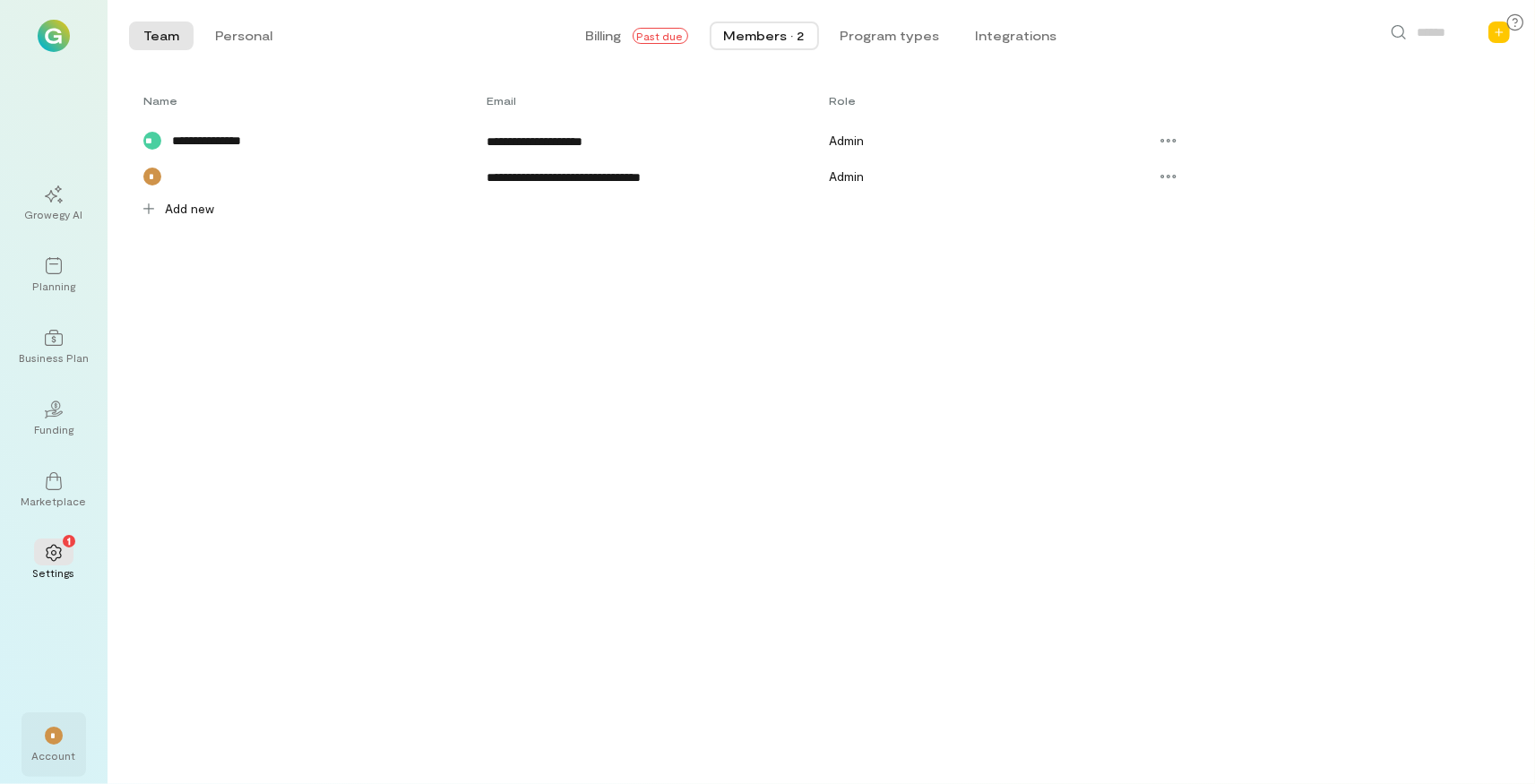click on "*" at bounding box center (54, 735) 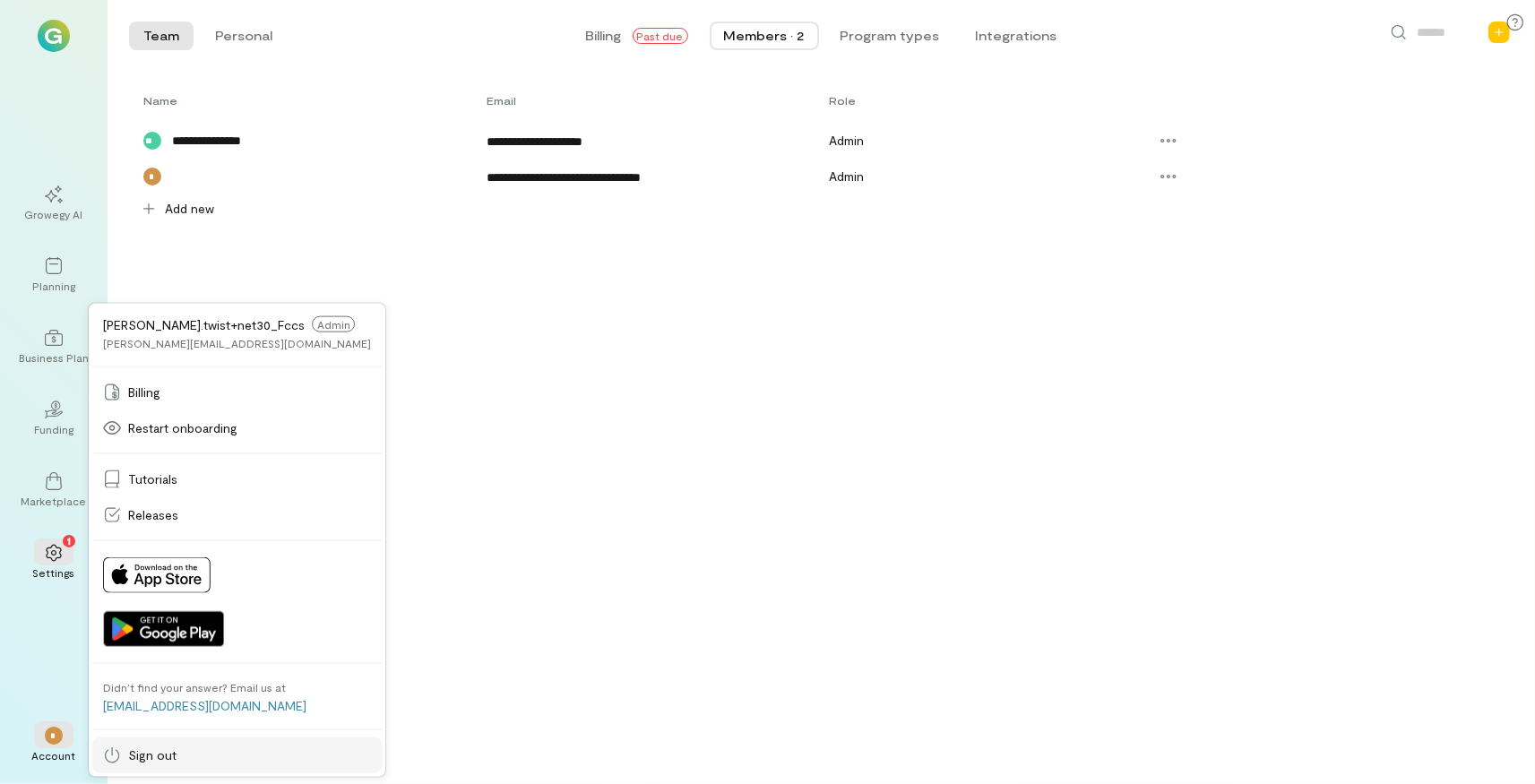 click on "Sign out" at bounding box center (152, 755) 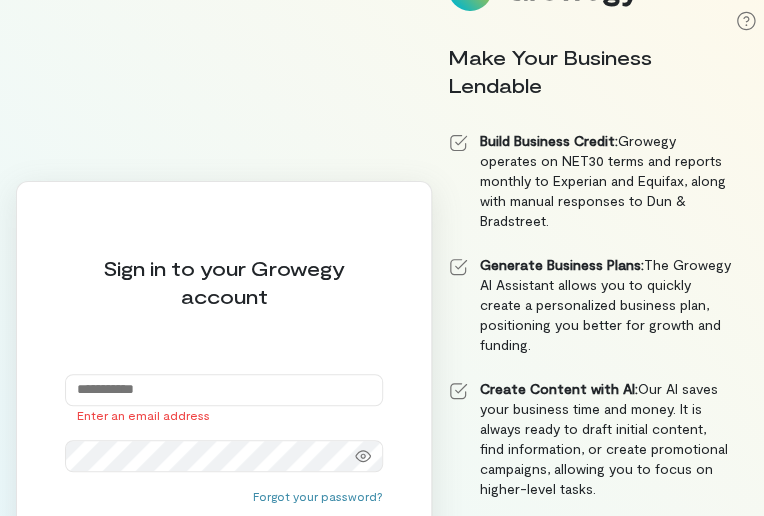 scroll, scrollTop: 99, scrollLeft: 0, axis: vertical 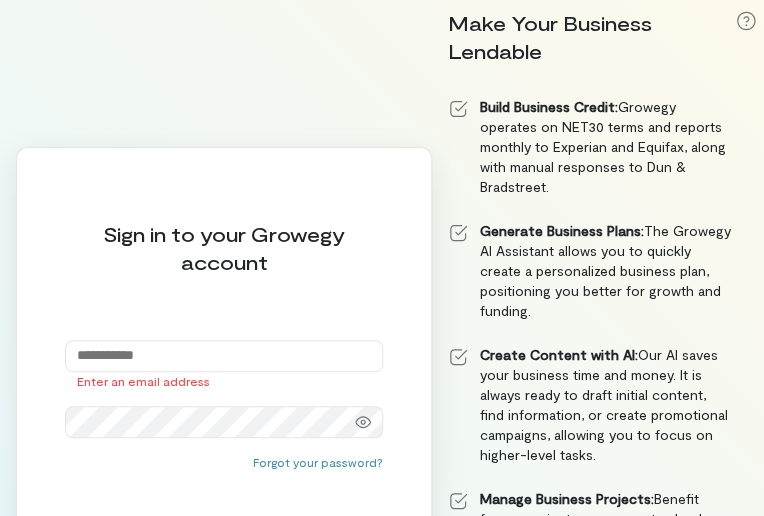 click at bounding box center [224, 356] 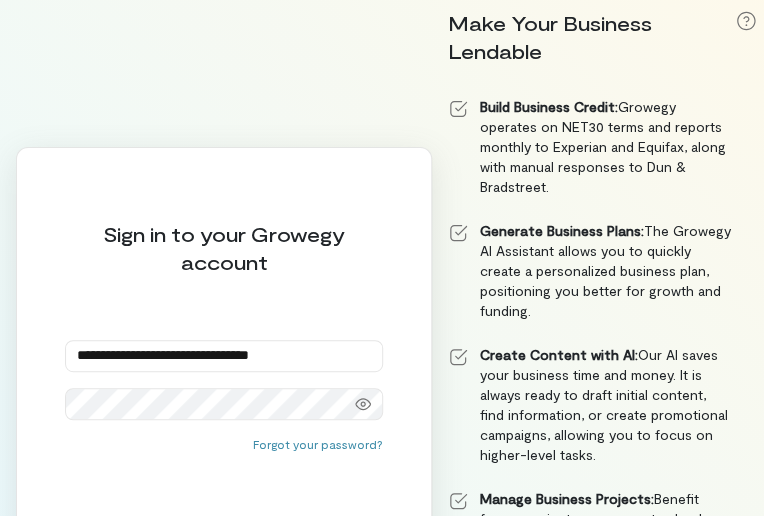 type on "**********" 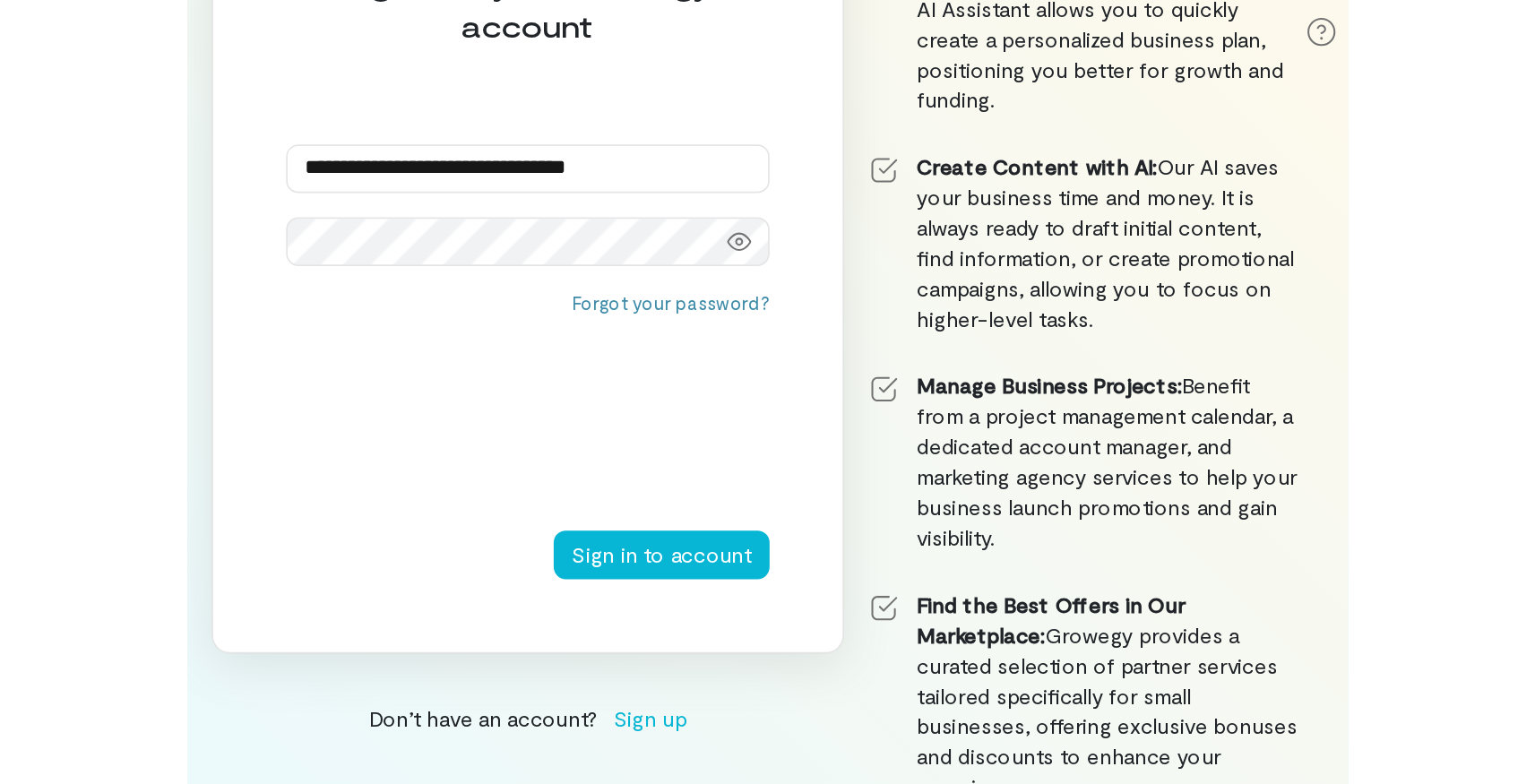 scroll, scrollTop: 355, scrollLeft: 0, axis: vertical 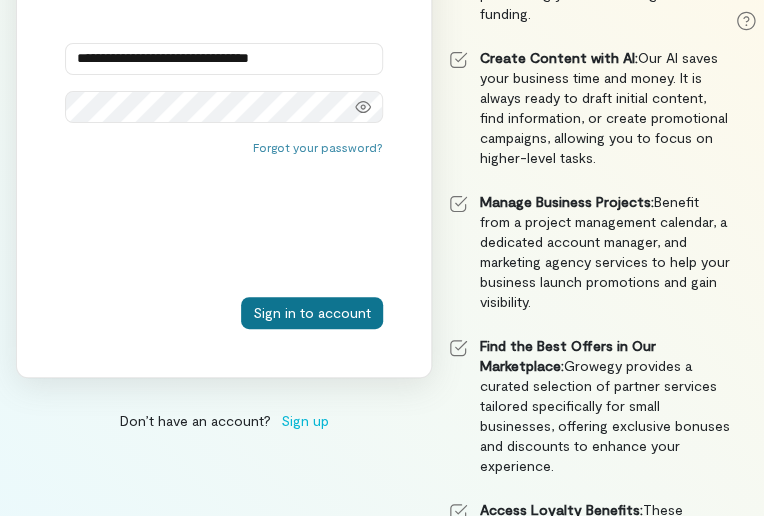 click on "Sign in to account" at bounding box center [312, 313] 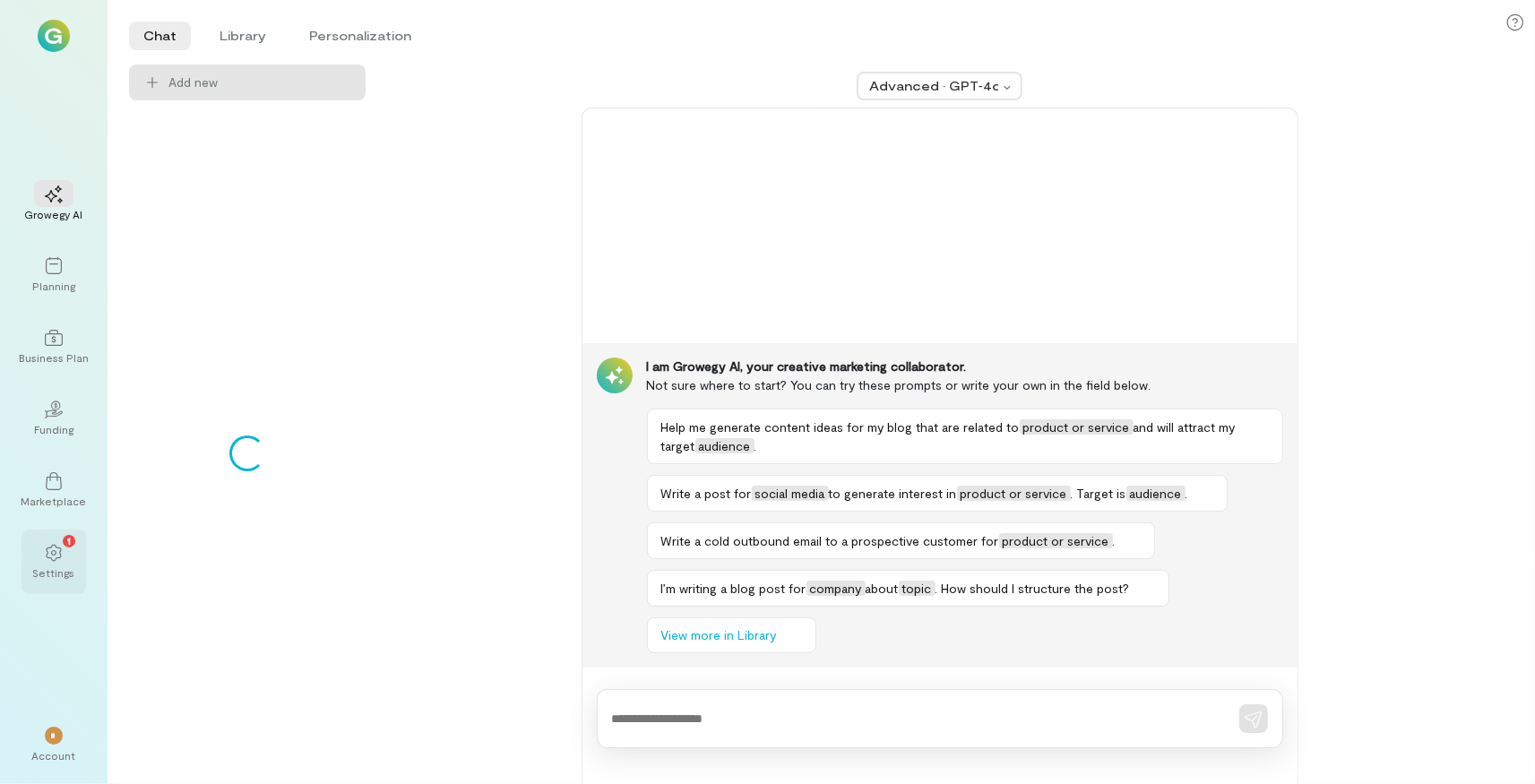 click on "Settings" at bounding box center (54, 573) 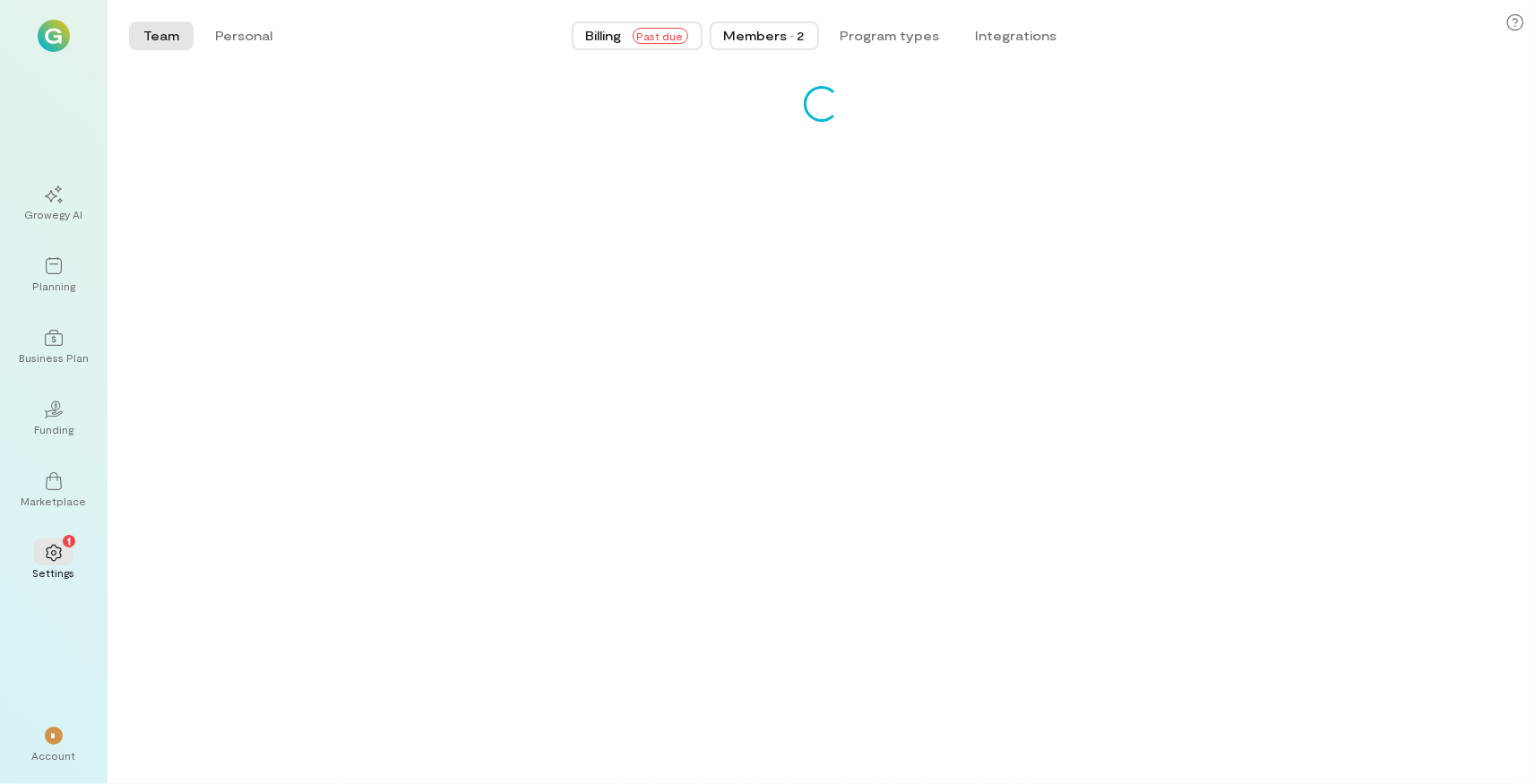 click on "Members · 2" at bounding box center [764, 36] 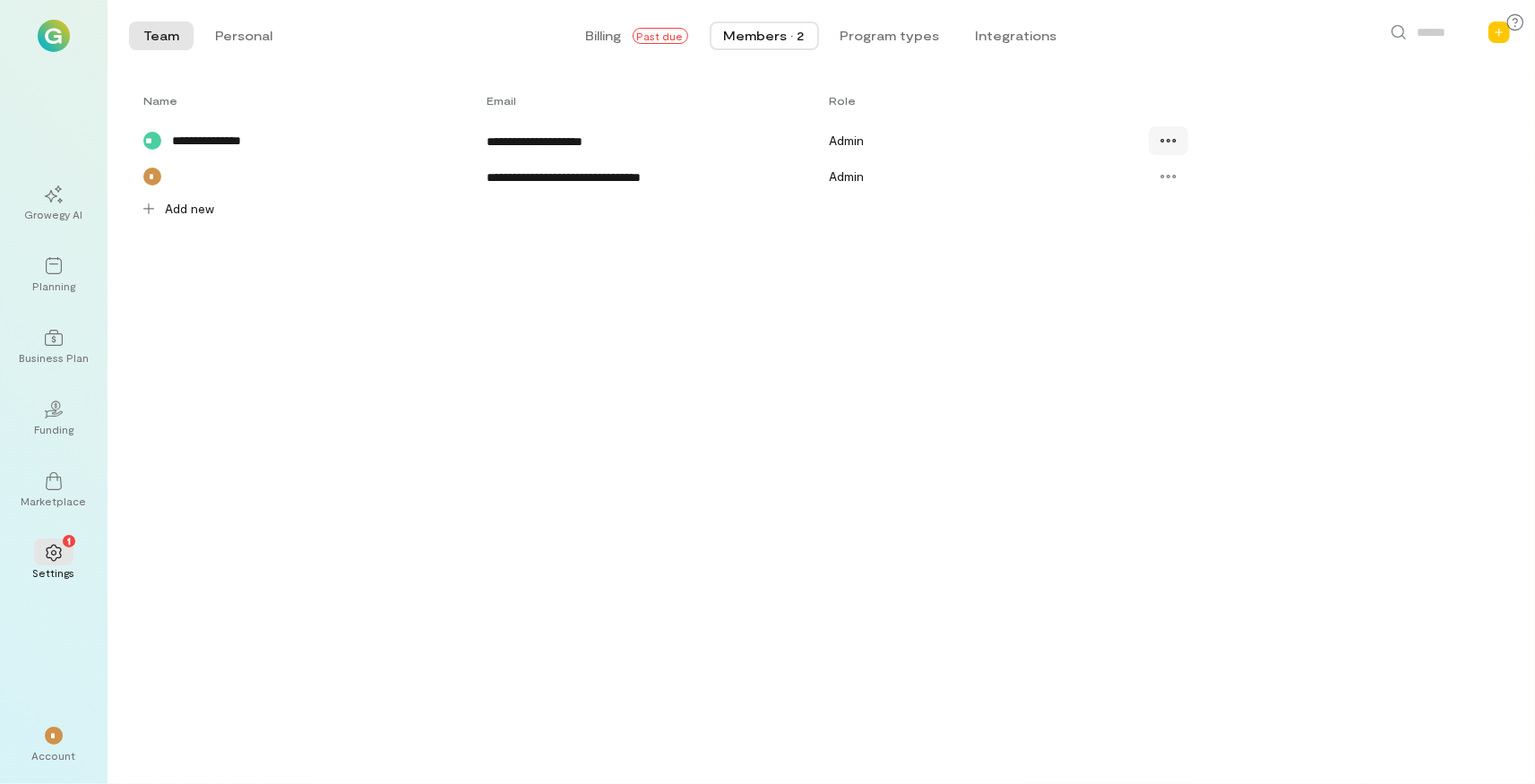 click 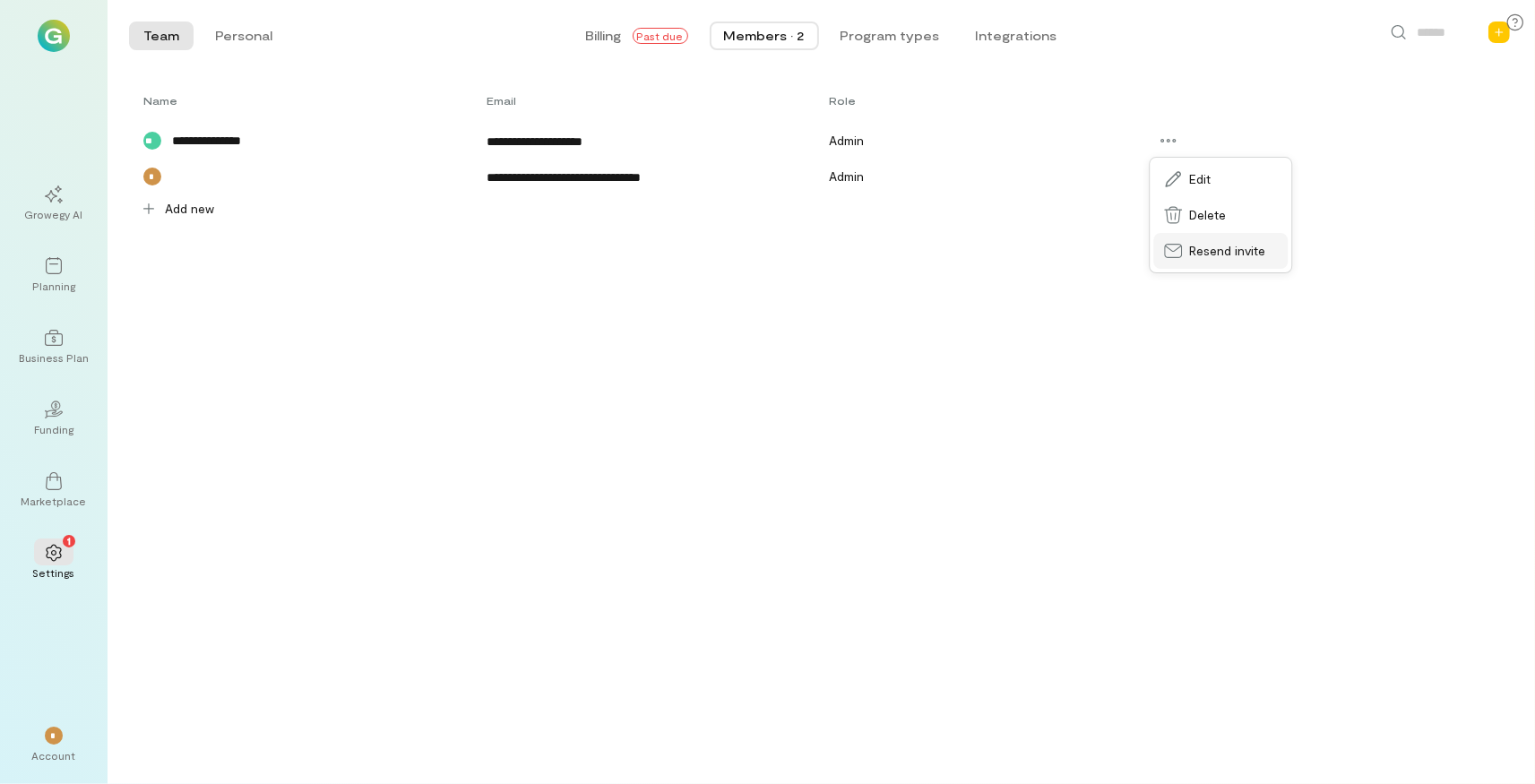 click on "Resend invite" at bounding box center [1227, 251] 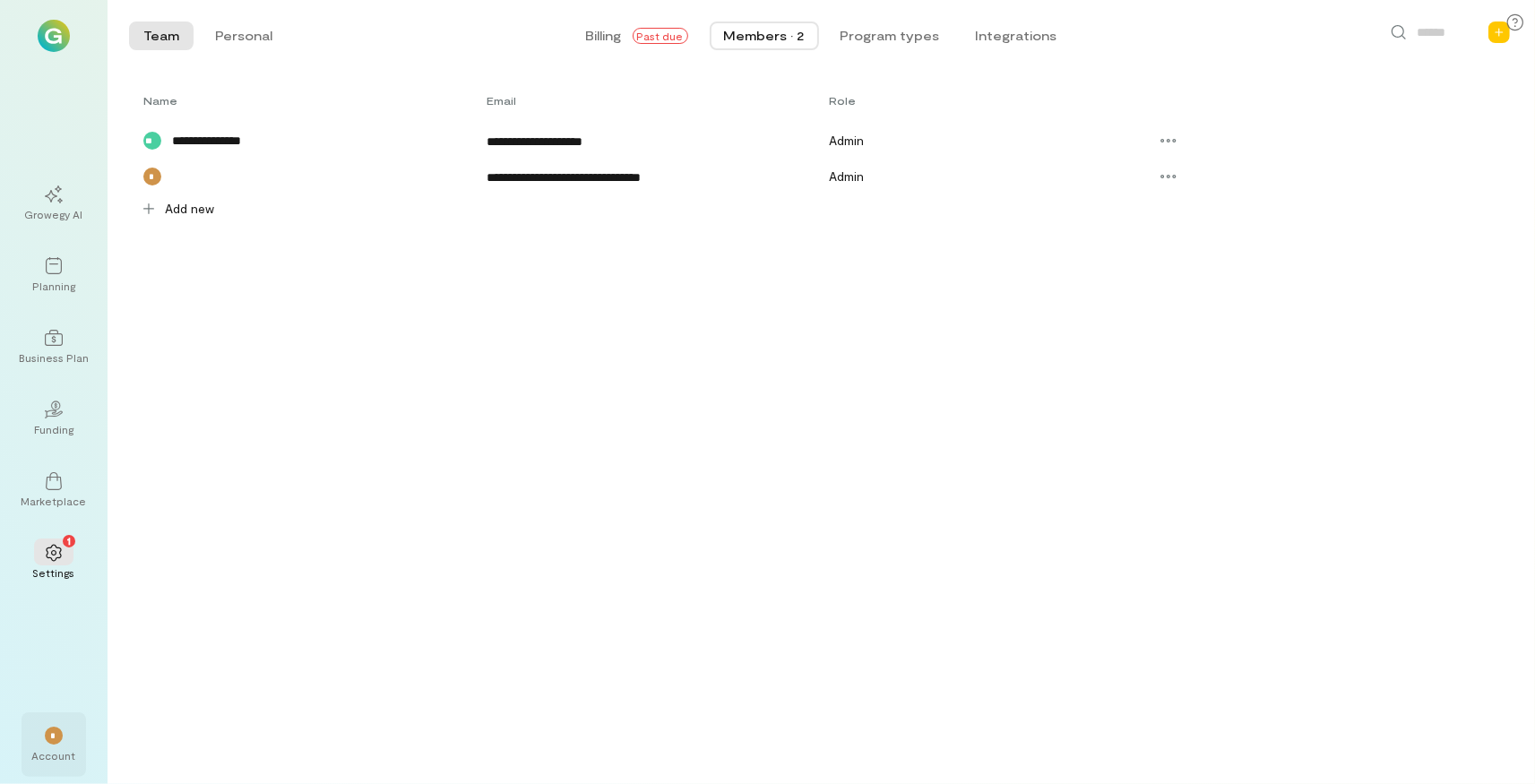 click on "*" at bounding box center [54, 736] 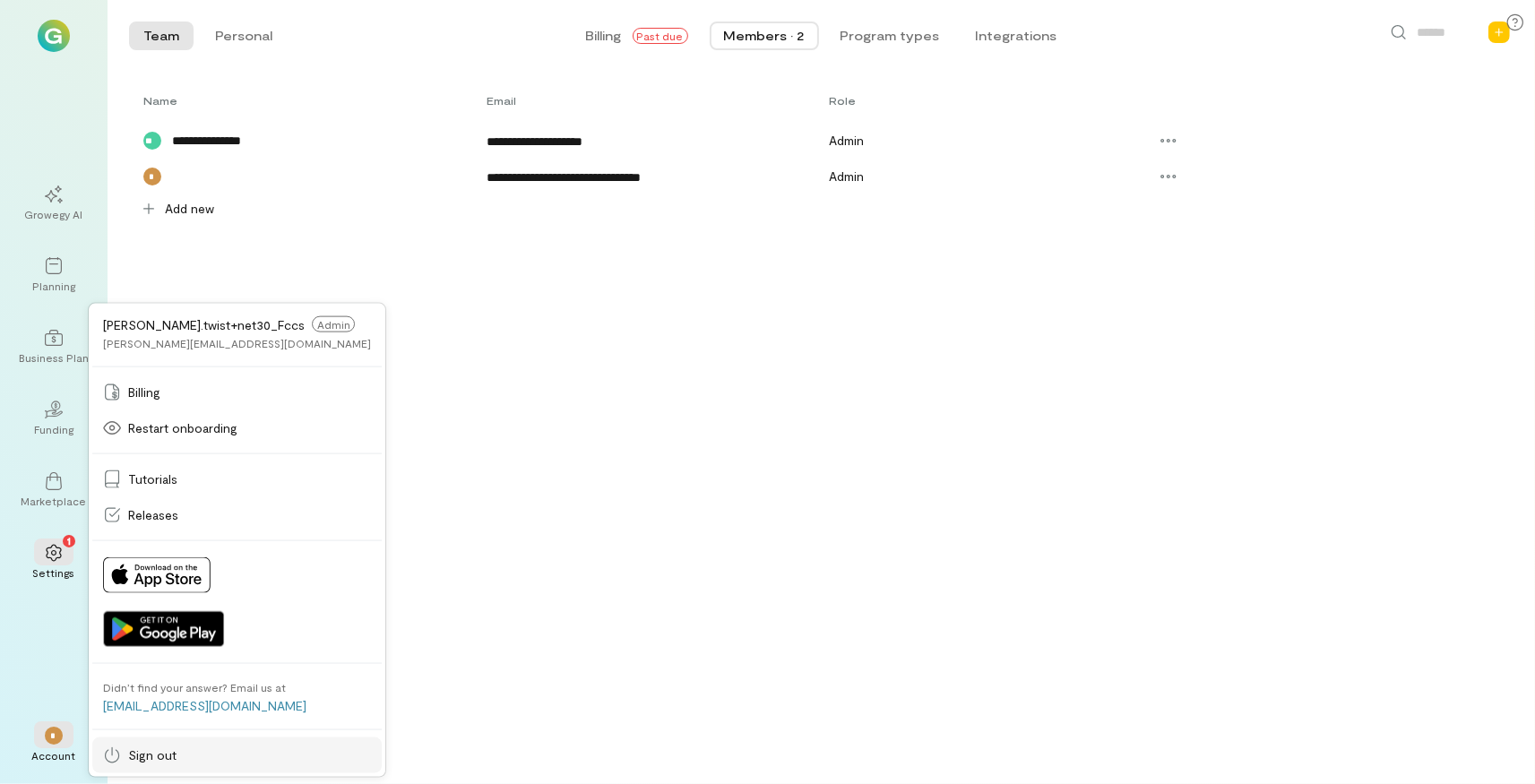 click on "Sign out" at bounding box center (237, 755) 